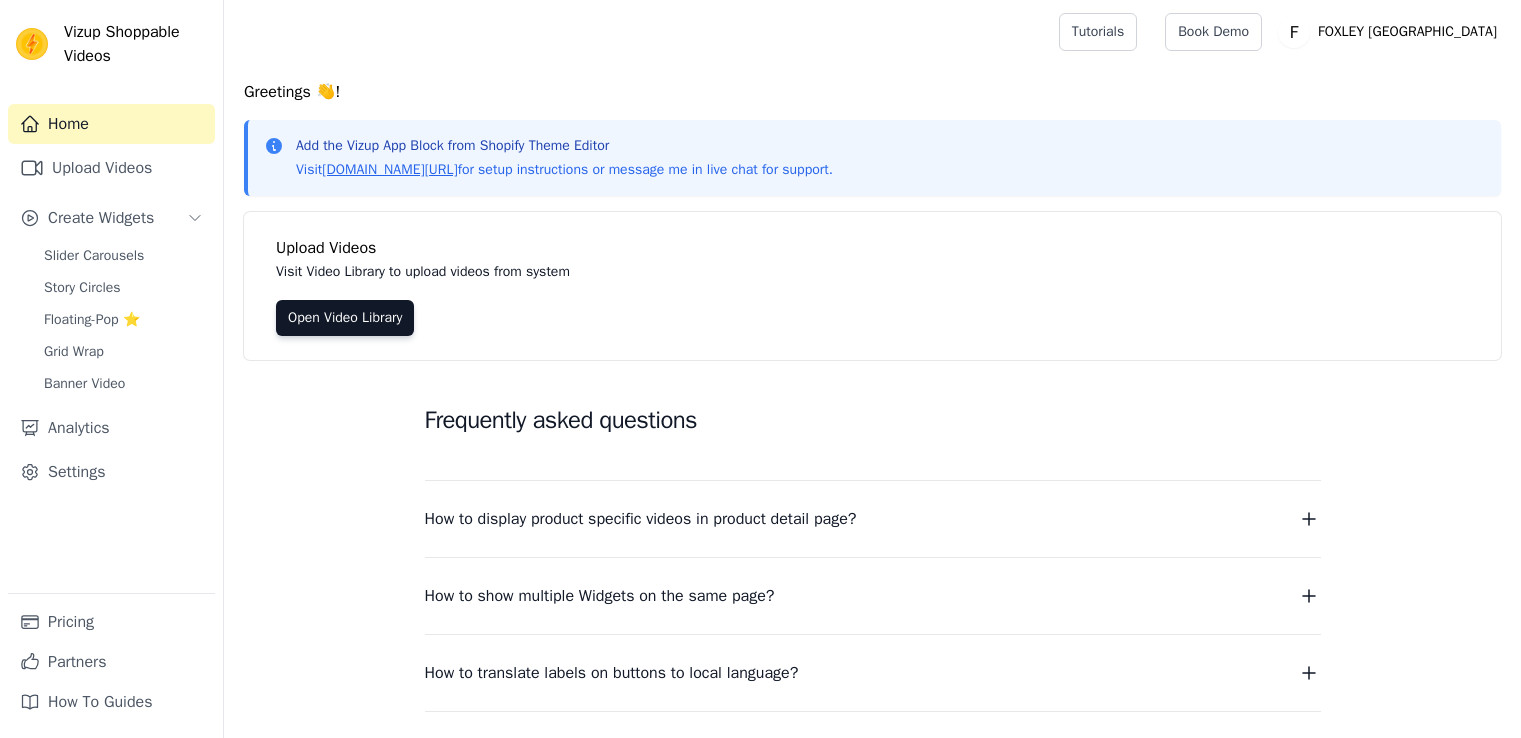 scroll, scrollTop: 0, scrollLeft: 0, axis: both 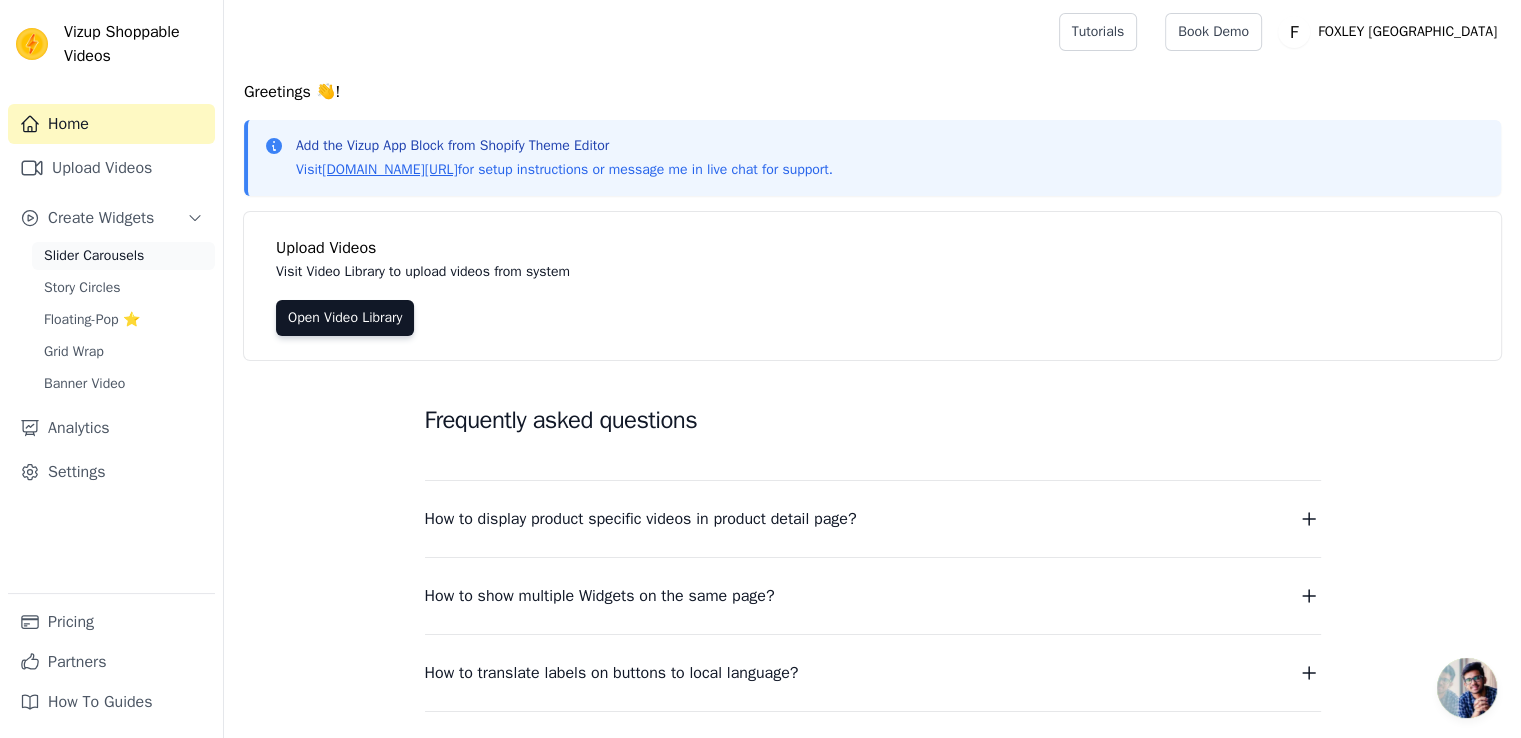 click on "Slider Carousels" at bounding box center (94, 256) 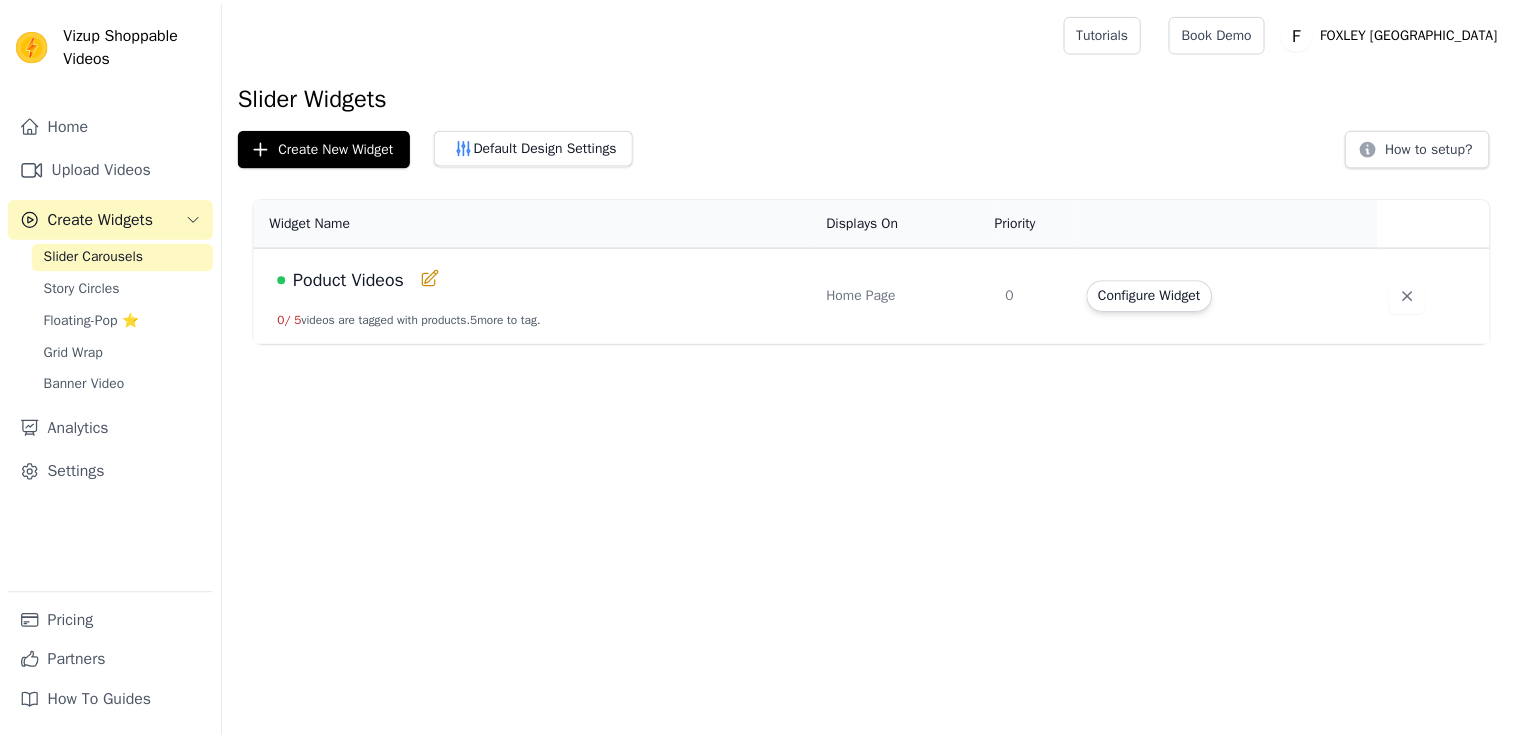 scroll, scrollTop: 0, scrollLeft: 0, axis: both 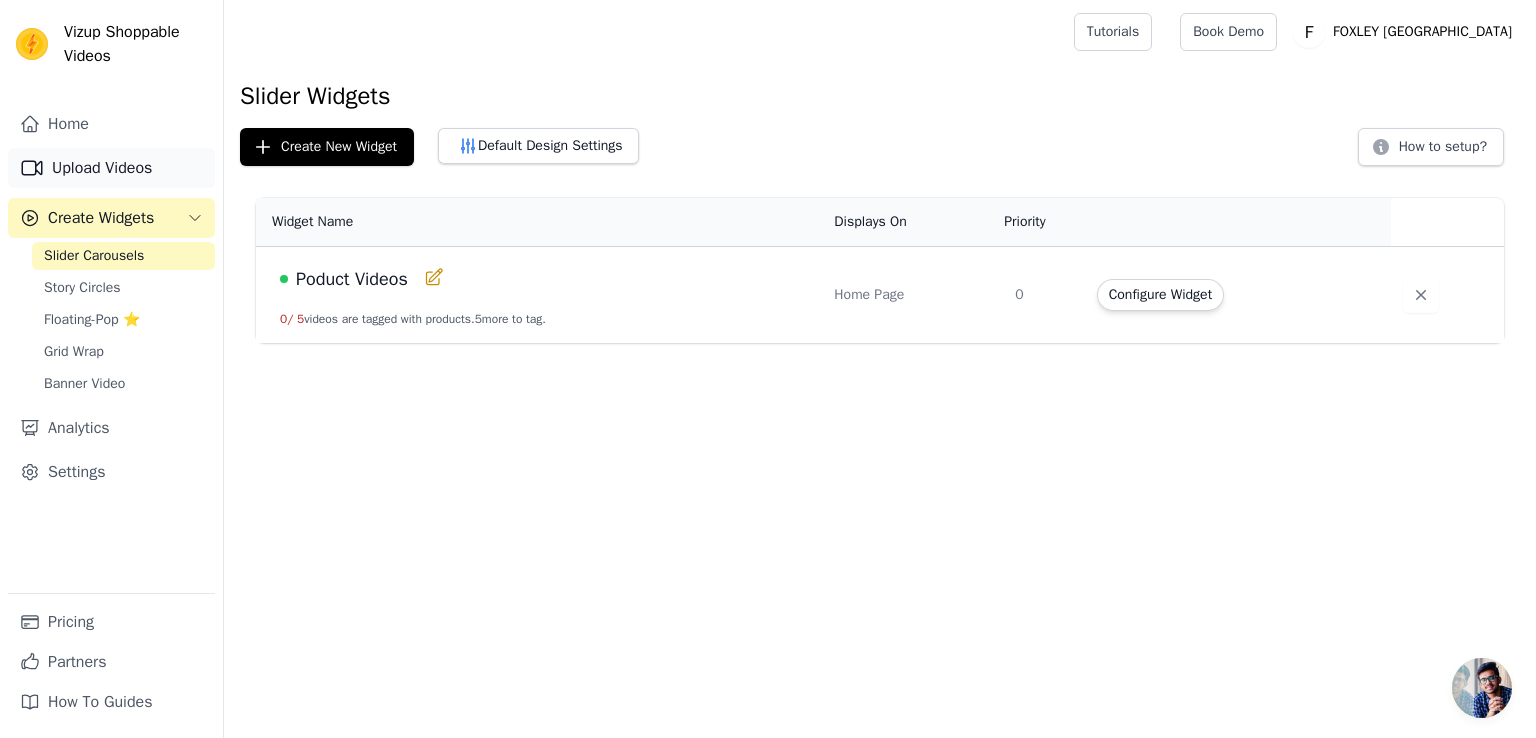 click on "Upload Videos" at bounding box center (111, 168) 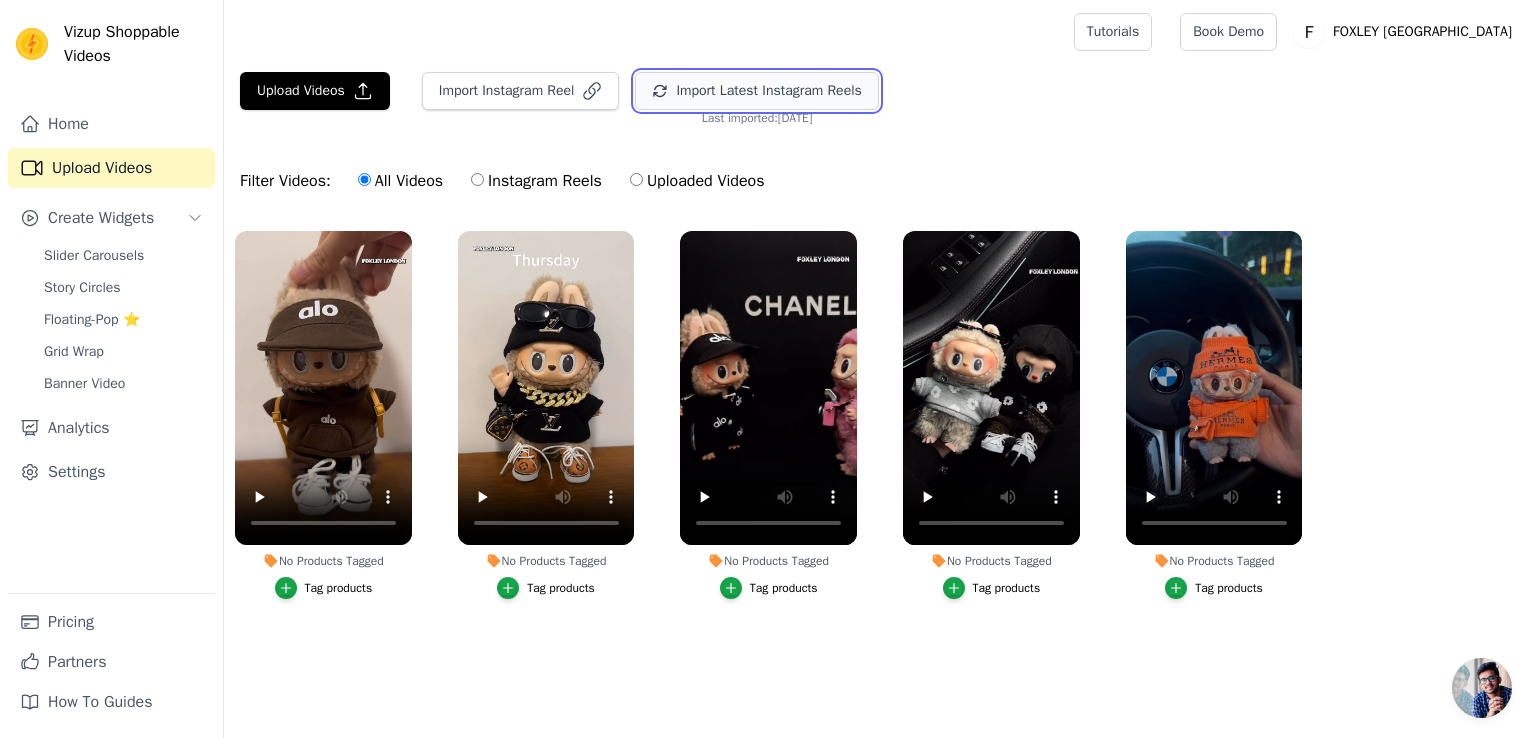 click on "Import Latest Instagram Reels" at bounding box center [756, 91] 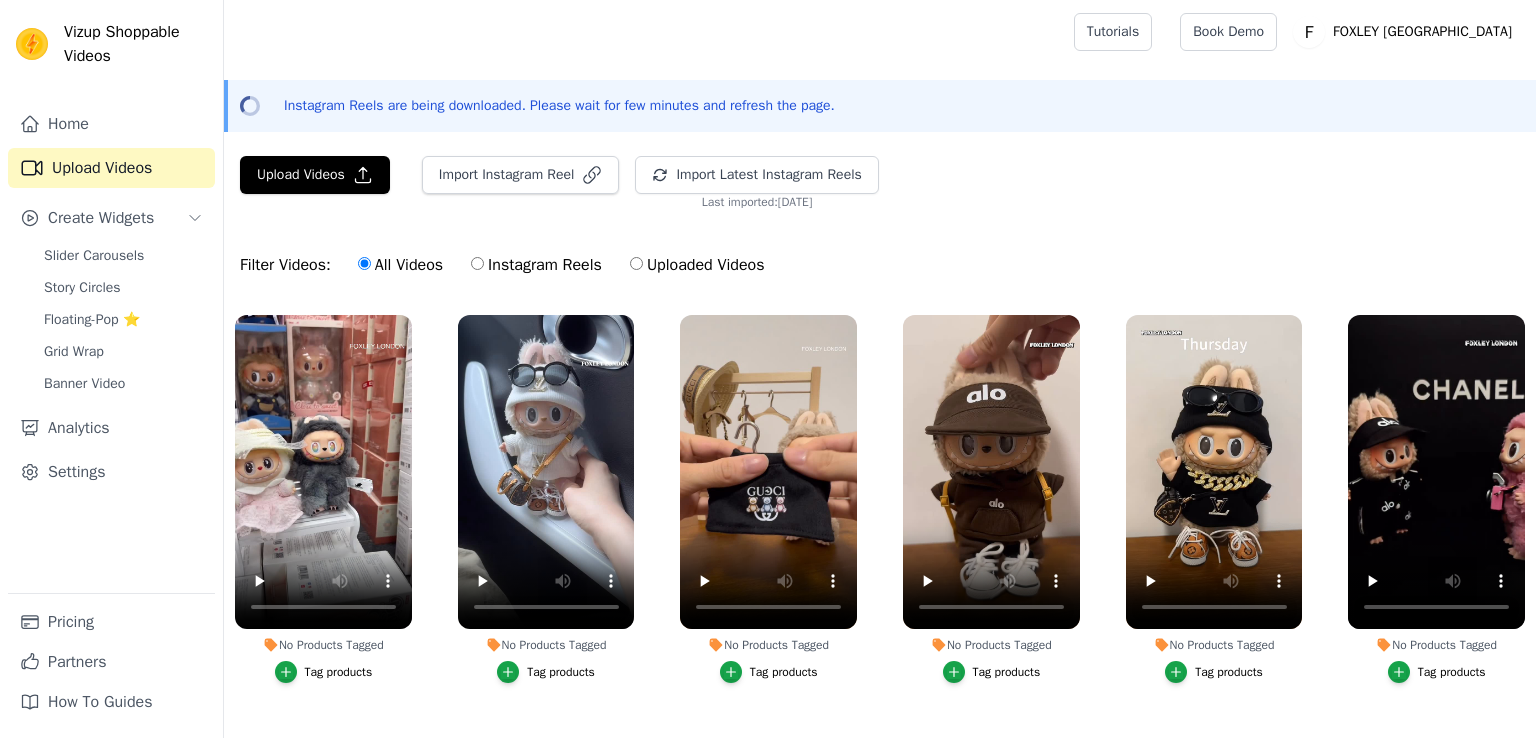 scroll, scrollTop: 0, scrollLeft: 0, axis: both 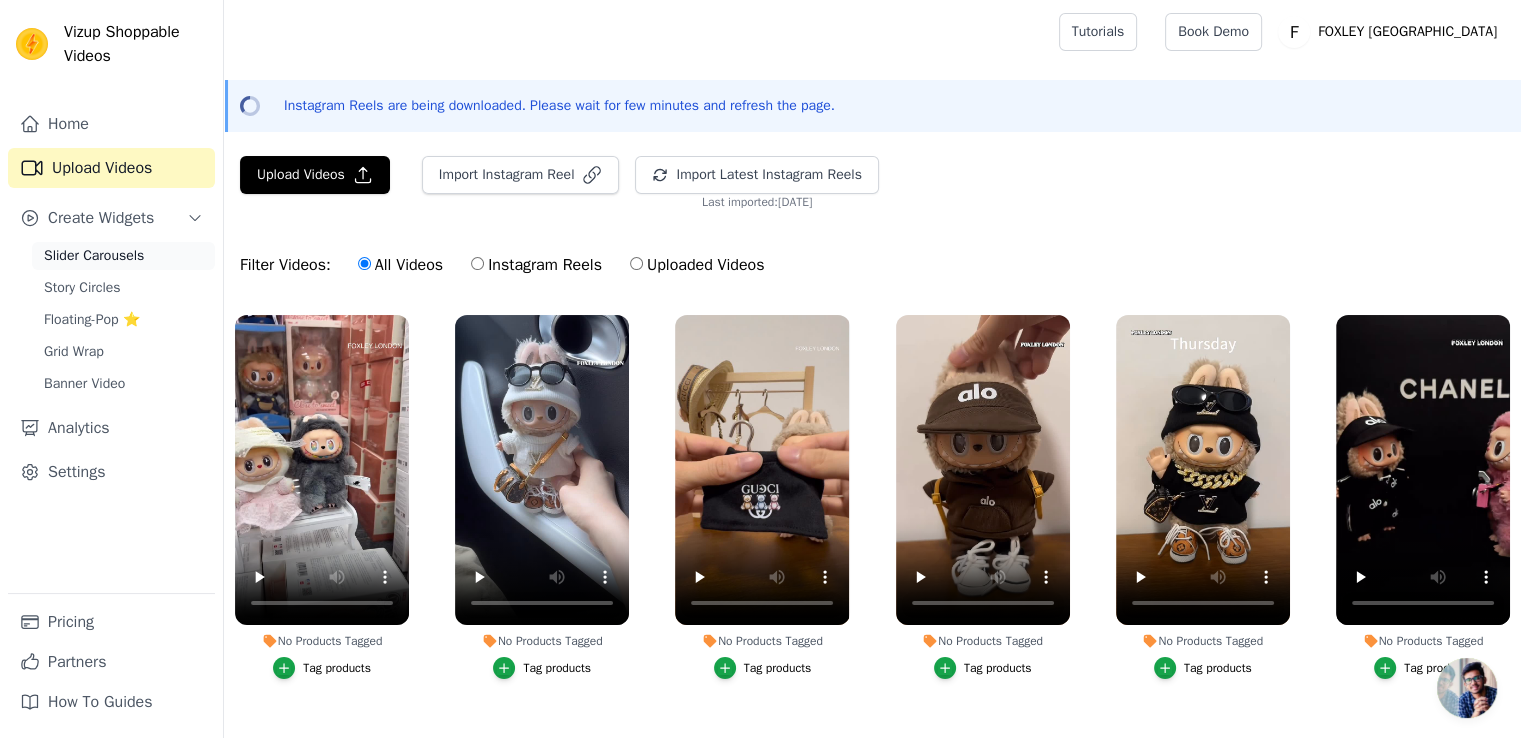 click on "Slider Carousels" at bounding box center (94, 256) 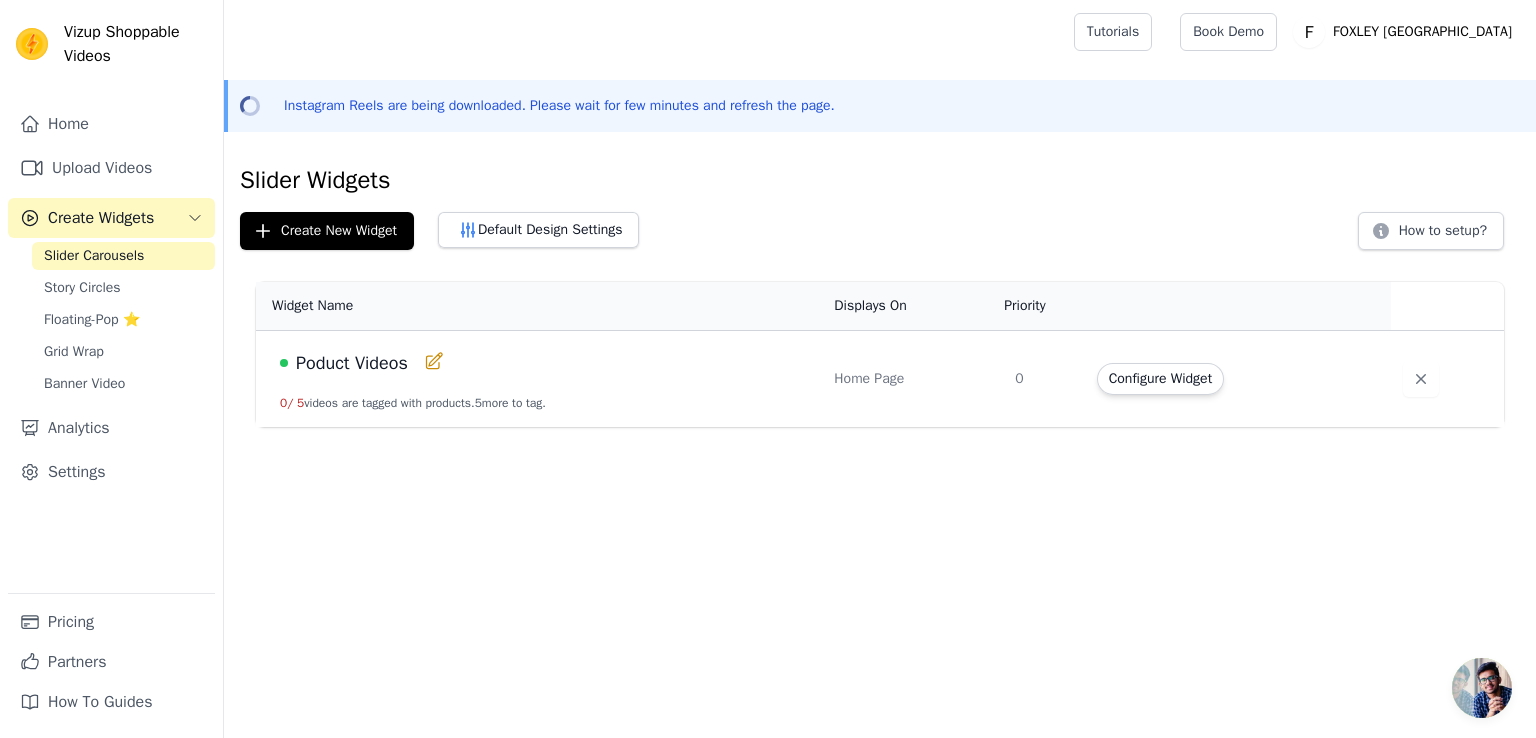 click 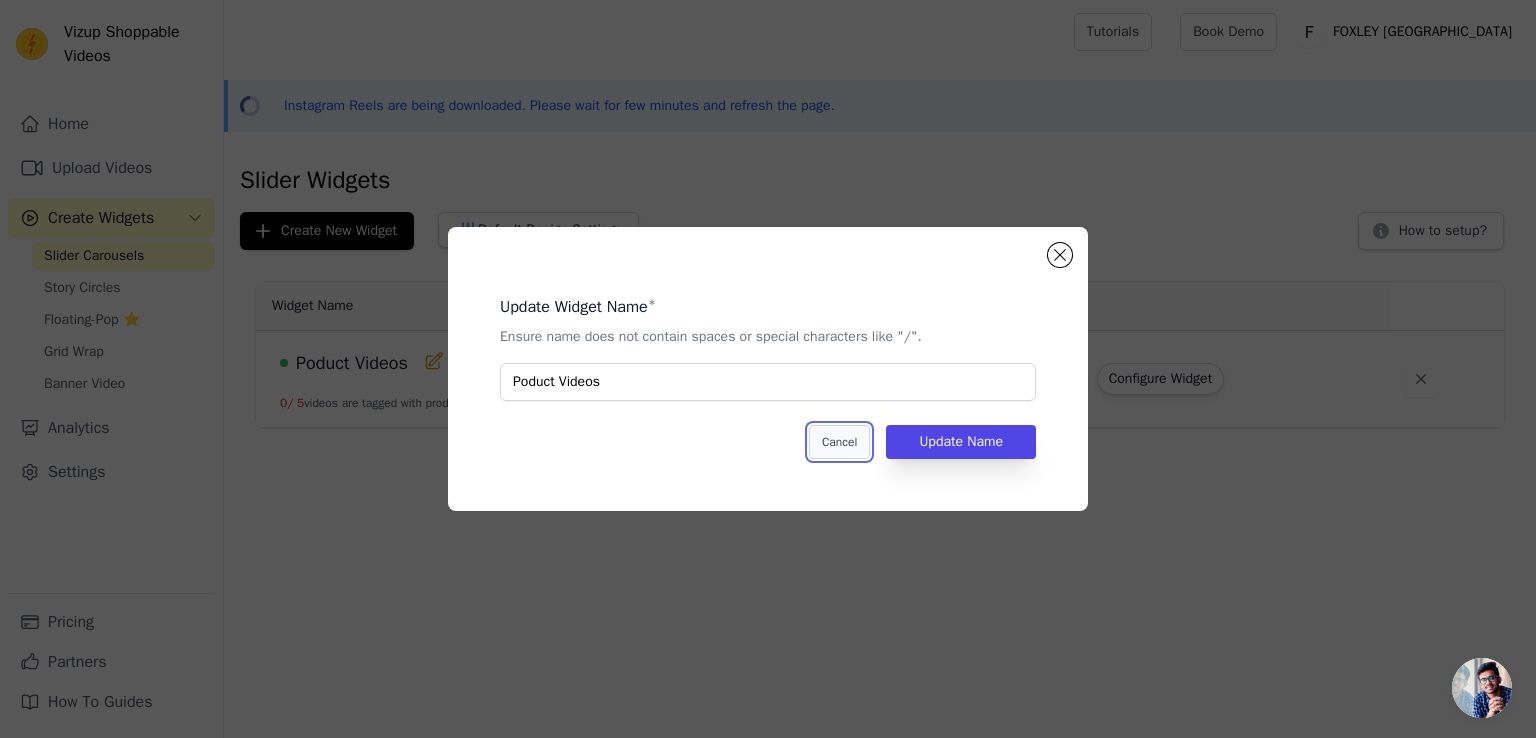 click on "Cancel" at bounding box center [839, 442] 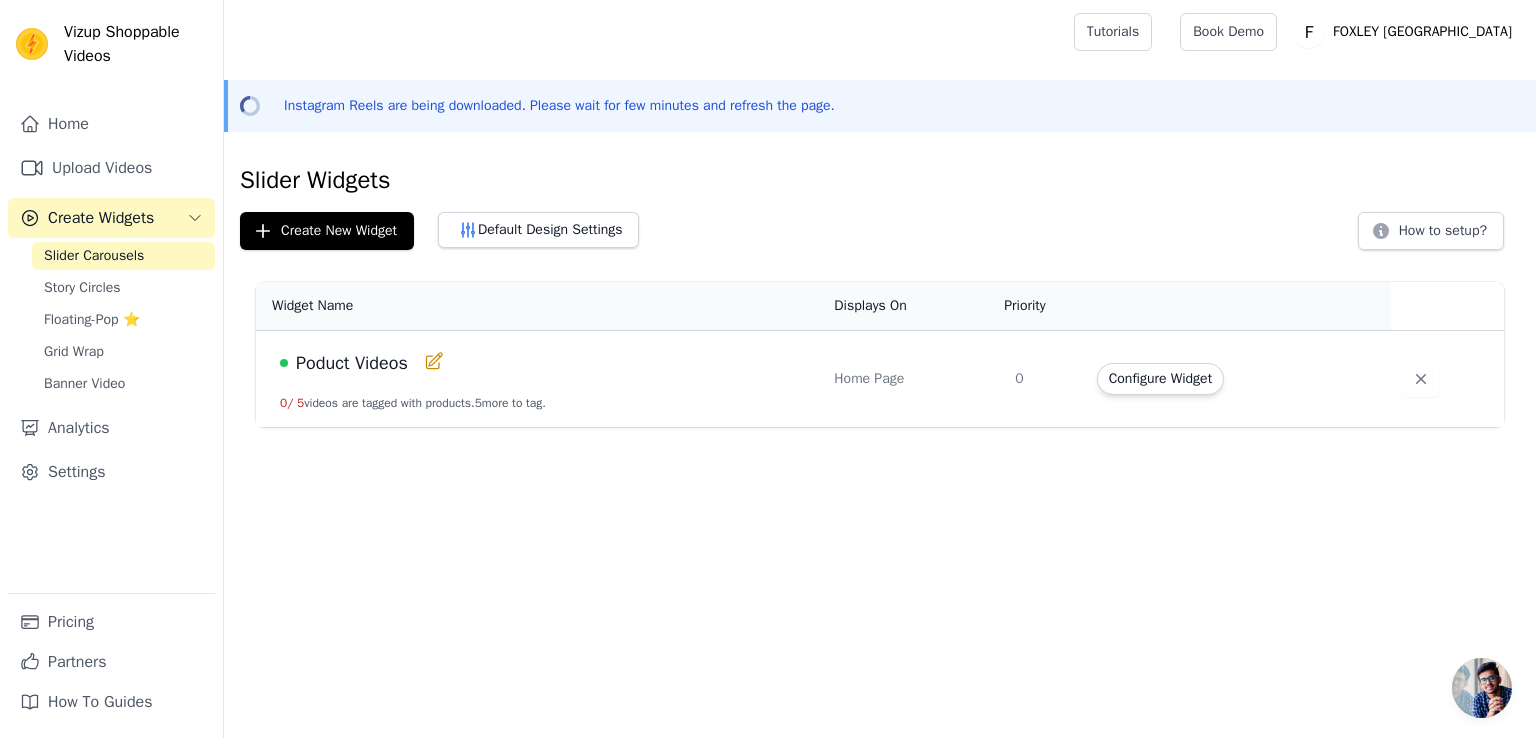 click on "Poduct Videos     0  /   5  videos are tagged with products.
5  more to tag." at bounding box center (539, 379) 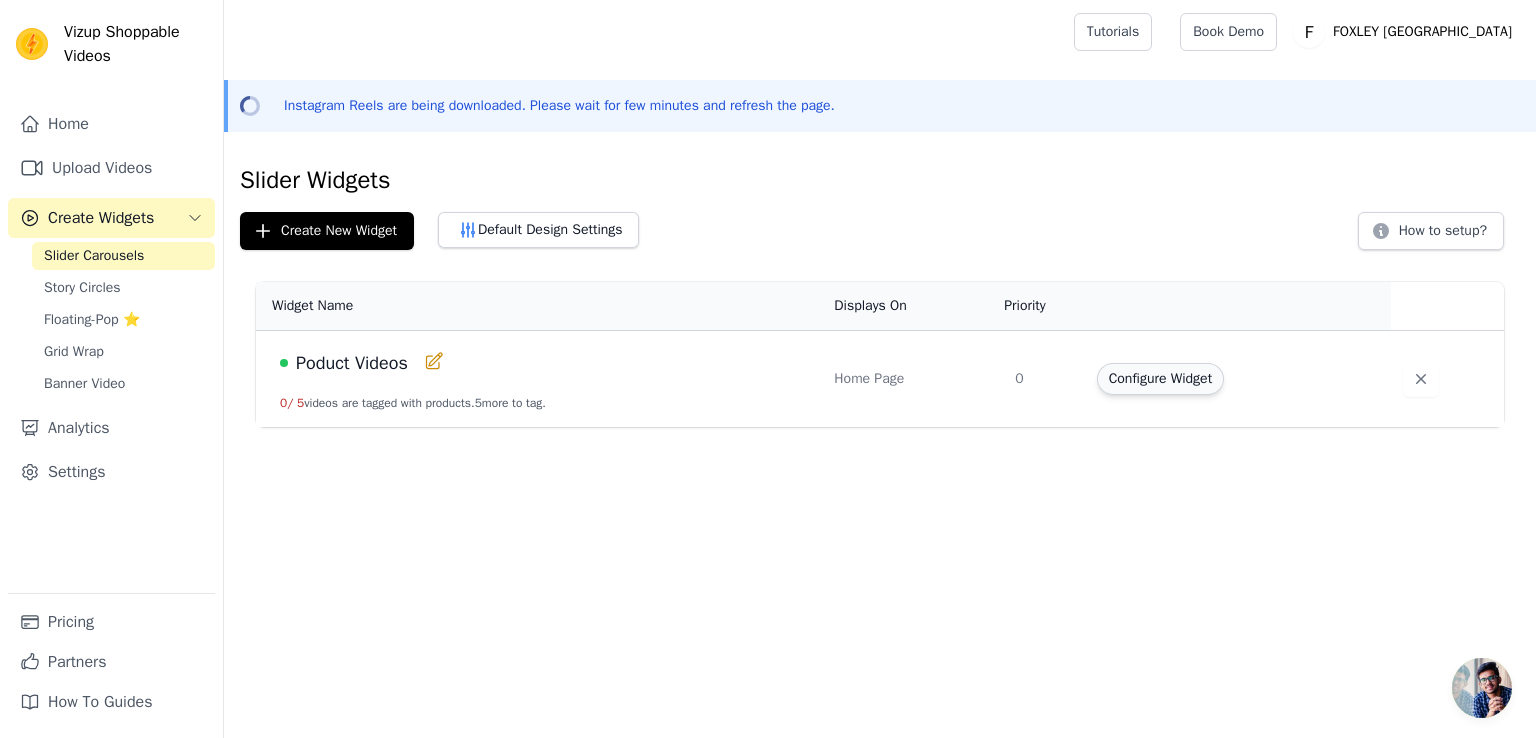 click on "Configure Widget" at bounding box center [1160, 379] 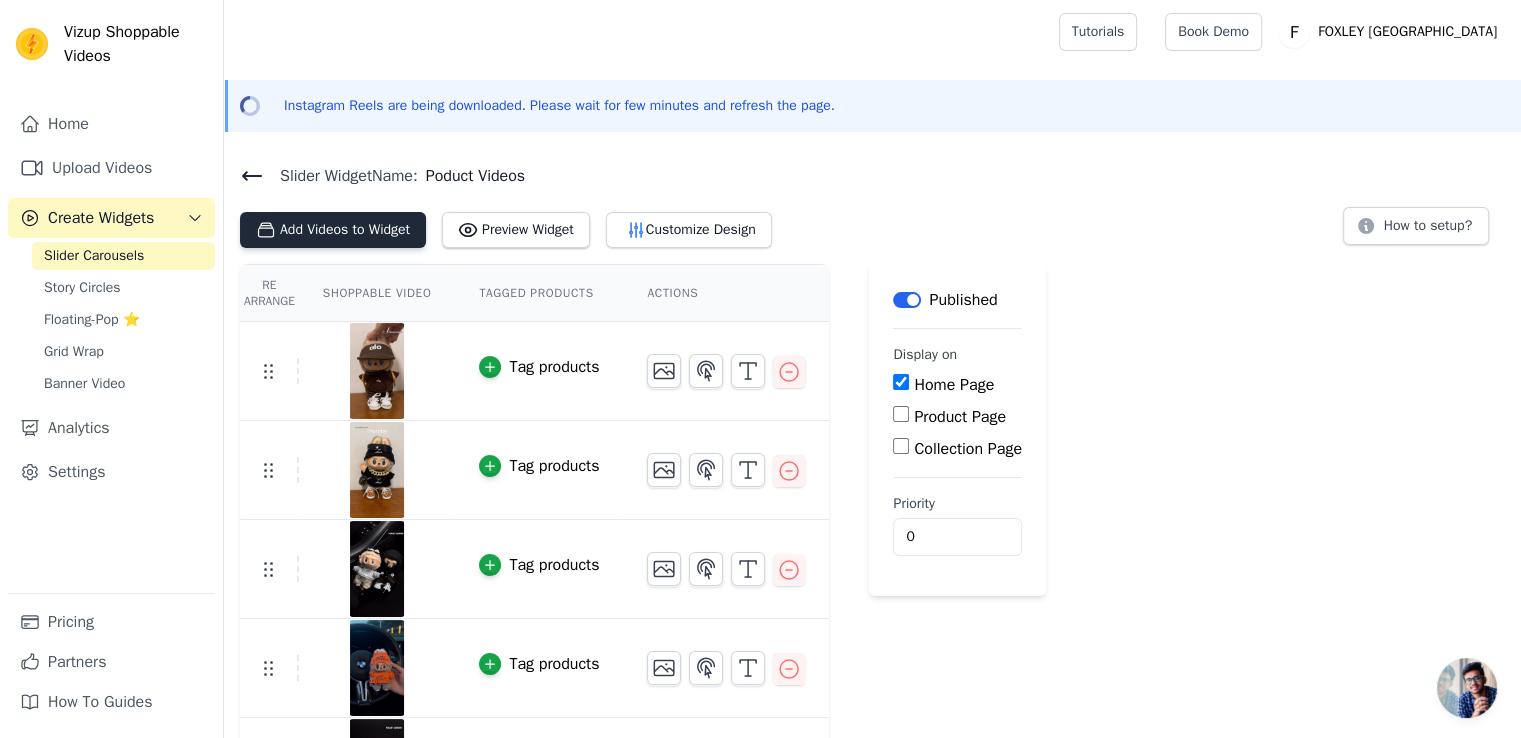 click on "Add Videos to Widget" at bounding box center [333, 230] 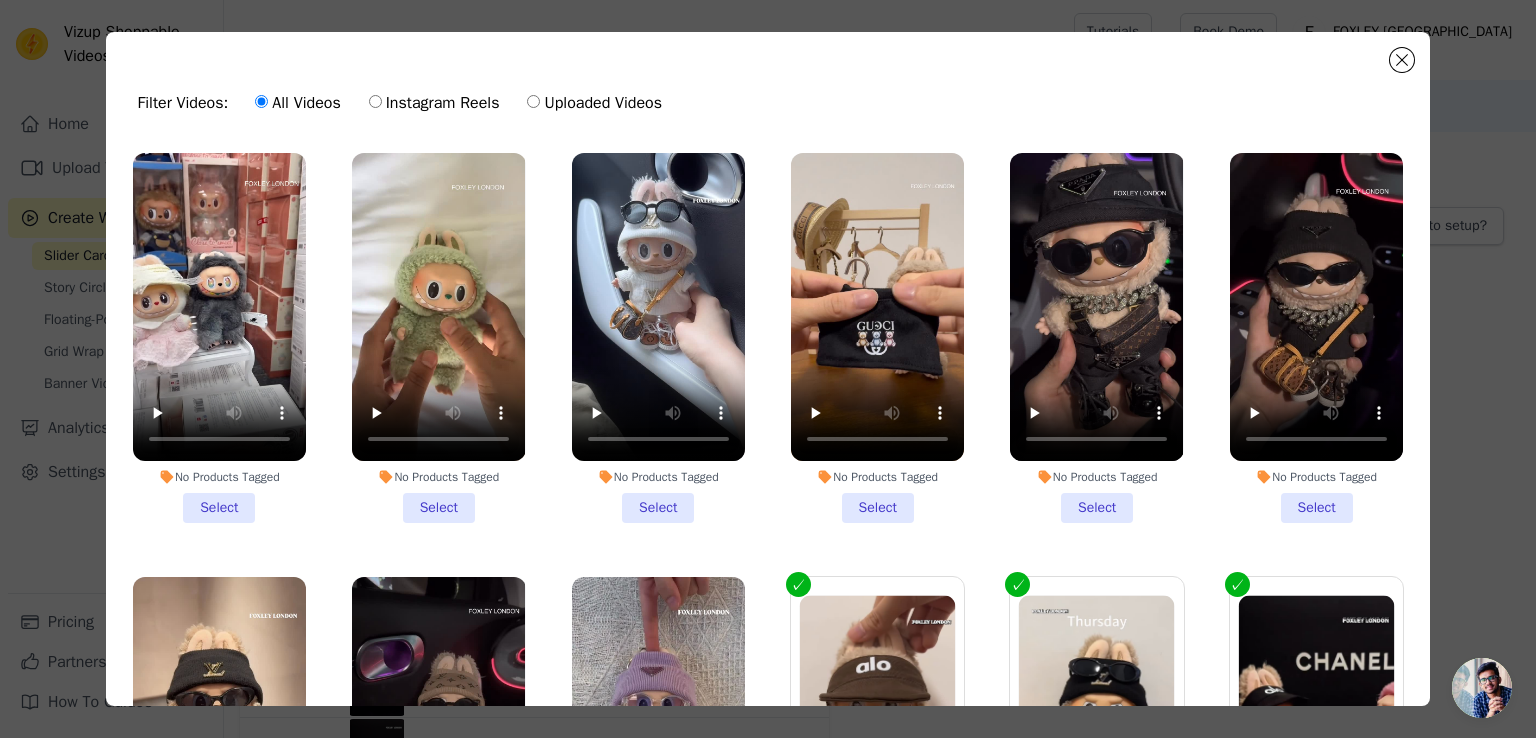 click on "All Videos" at bounding box center (261, 101) 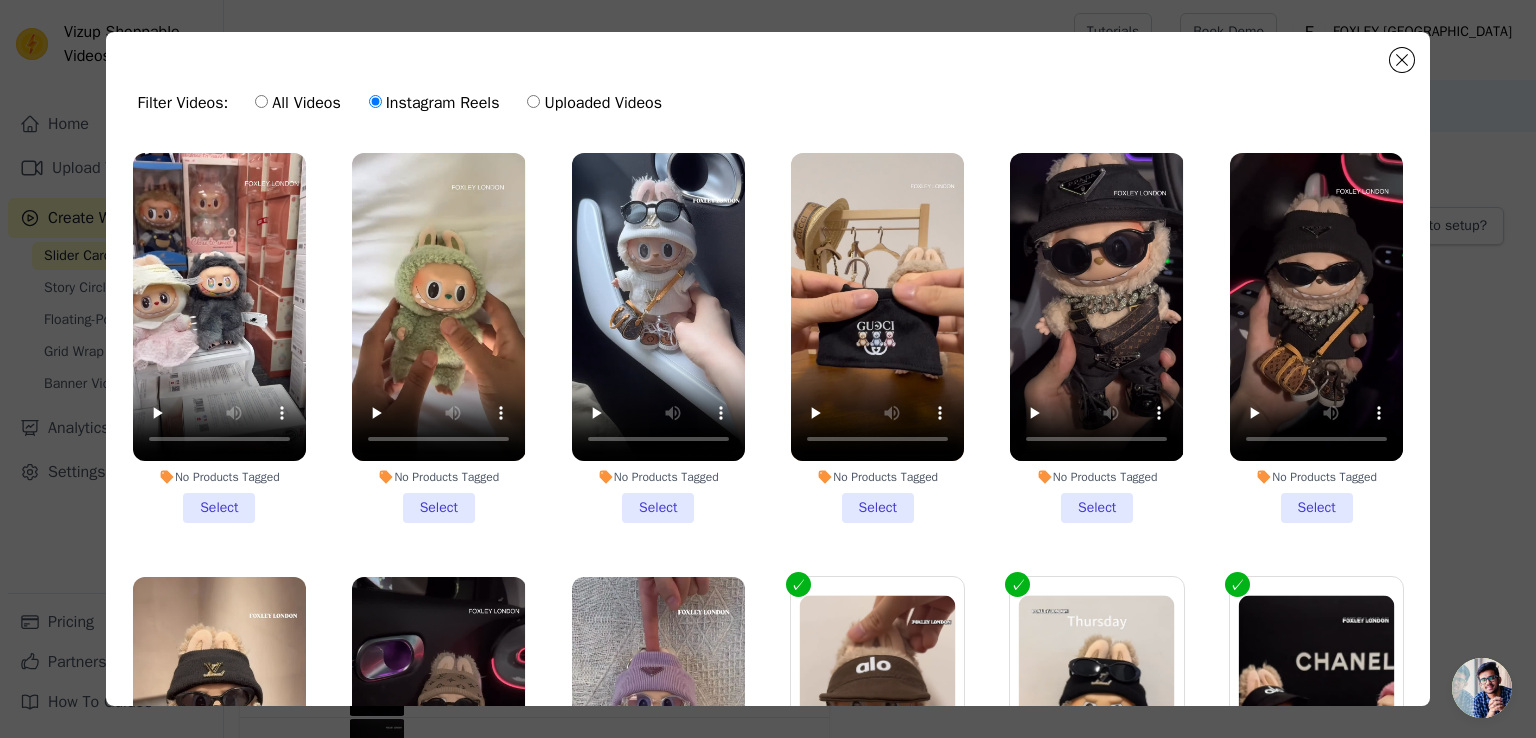 click on "All Videos" at bounding box center [297, 103] 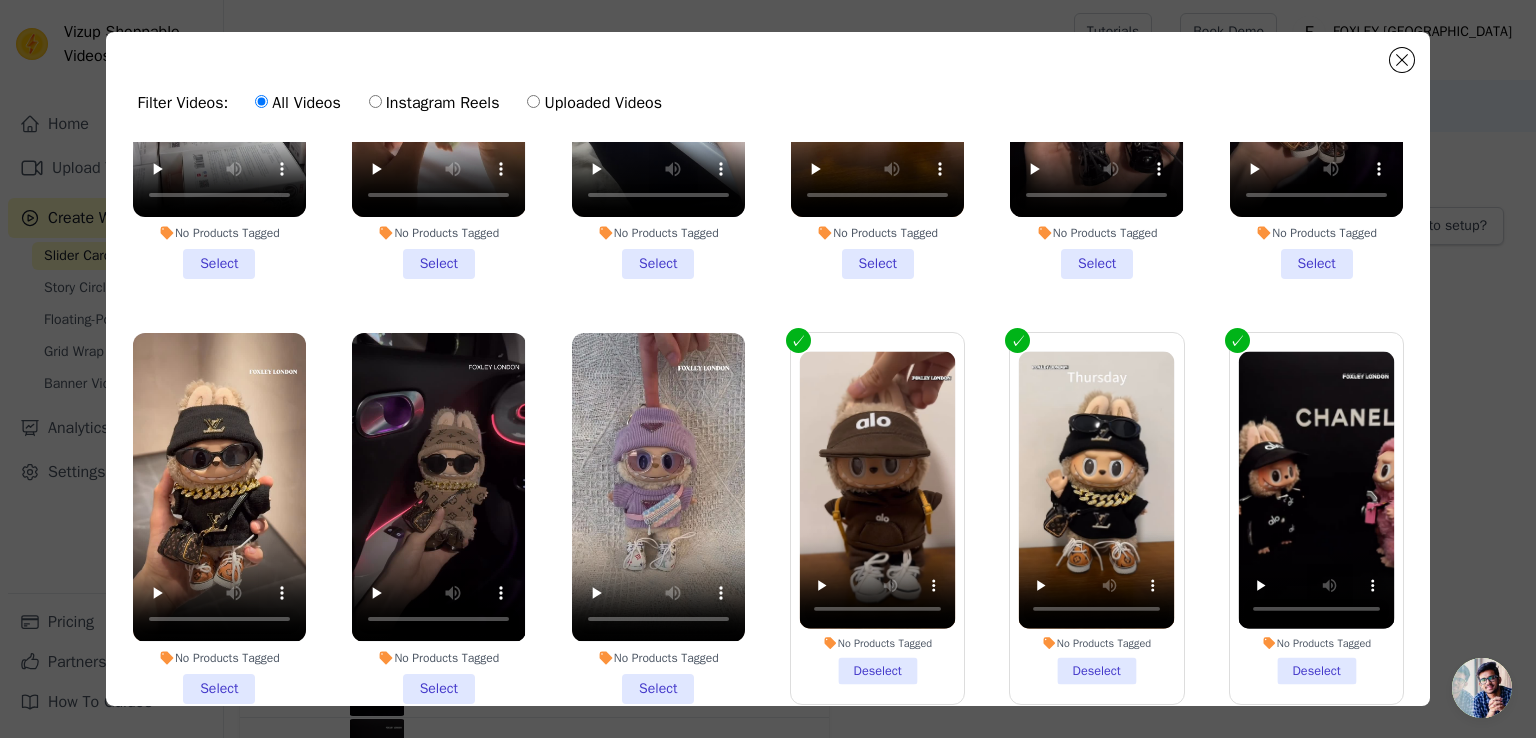 scroll, scrollTop: 245, scrollLeft: 0, axis: vertical 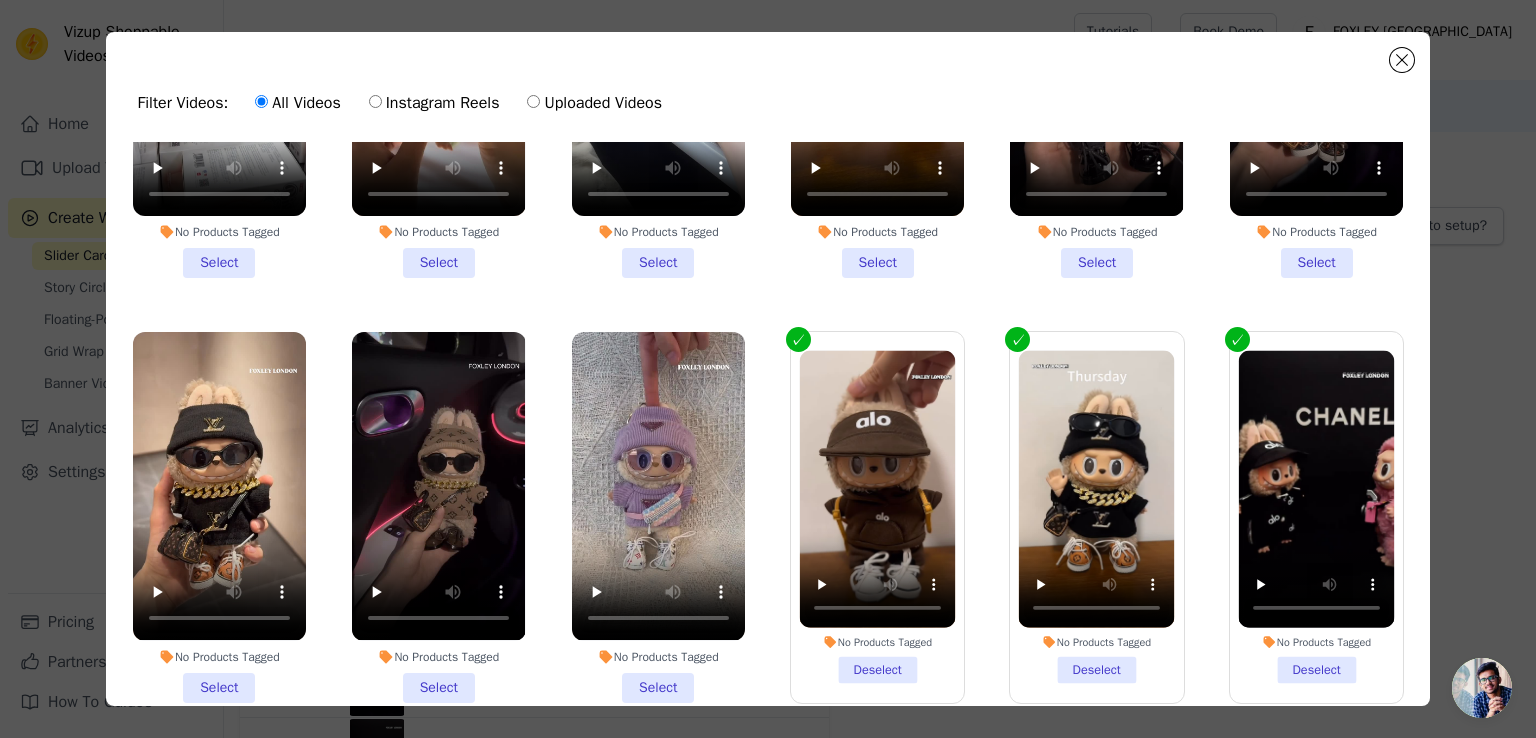 click on "No Products Tagged     Select" at bounding box center (219, 517) 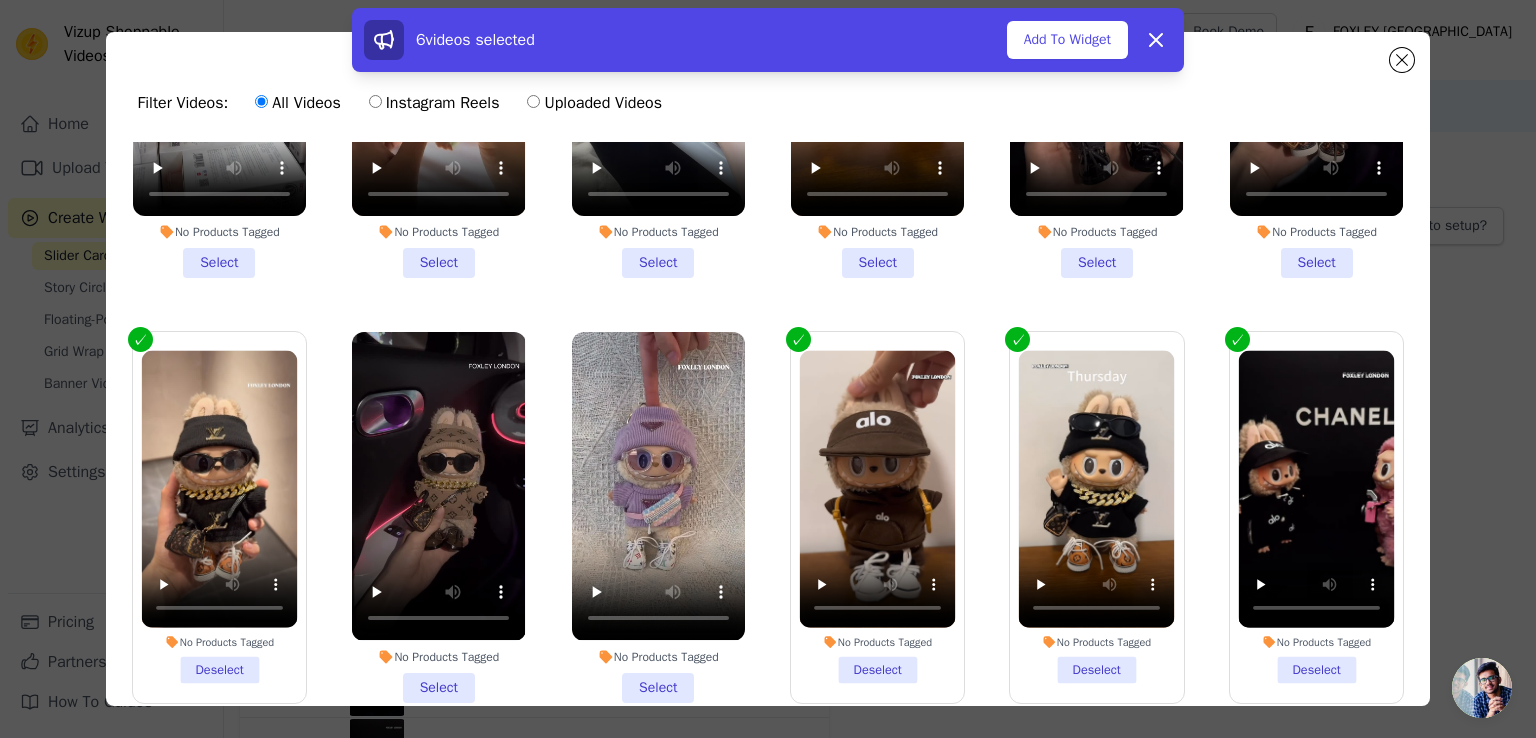 click on "No Products Tagged     Select" at bounding box center (438, 517) 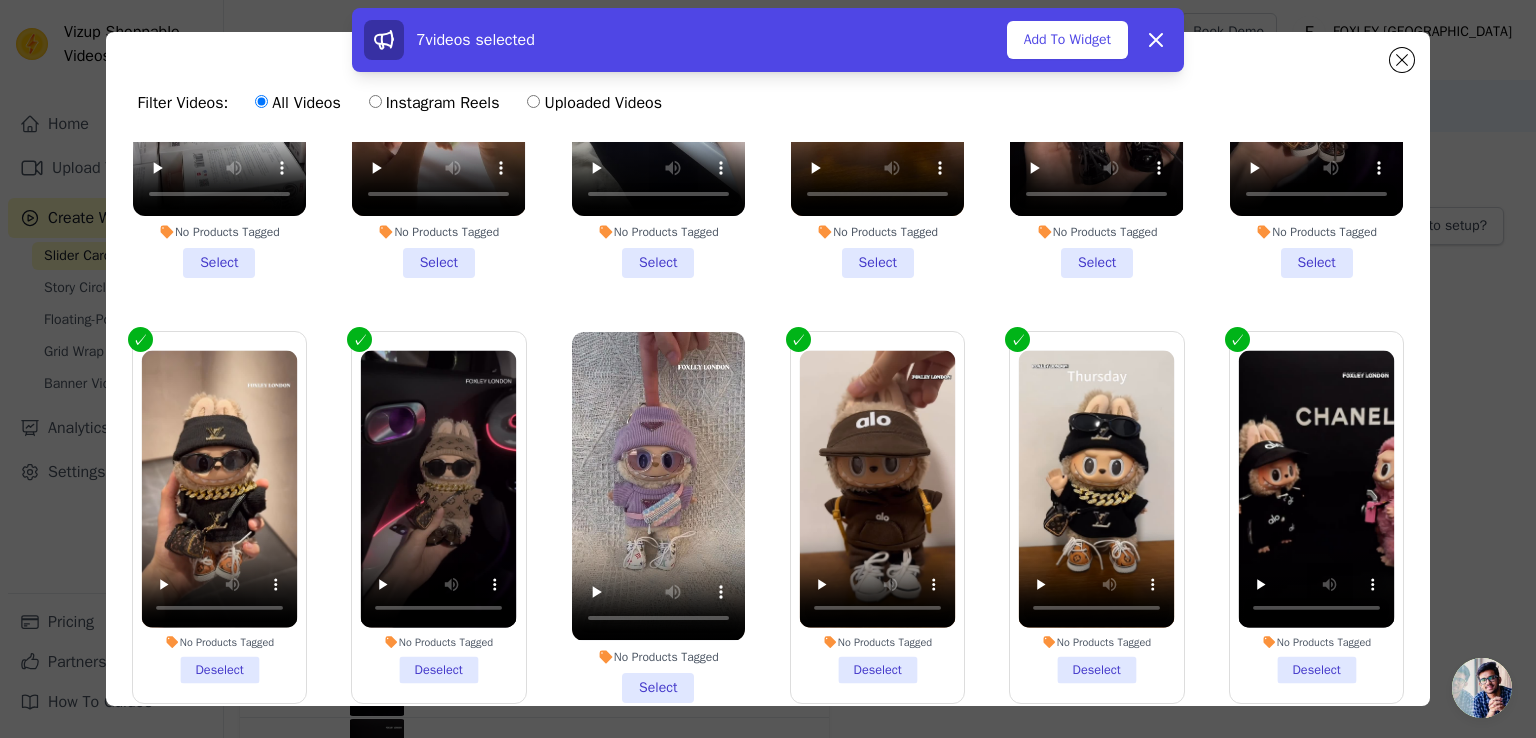 click on "No Products Tagged     Select" at bounding box center [658, 517] 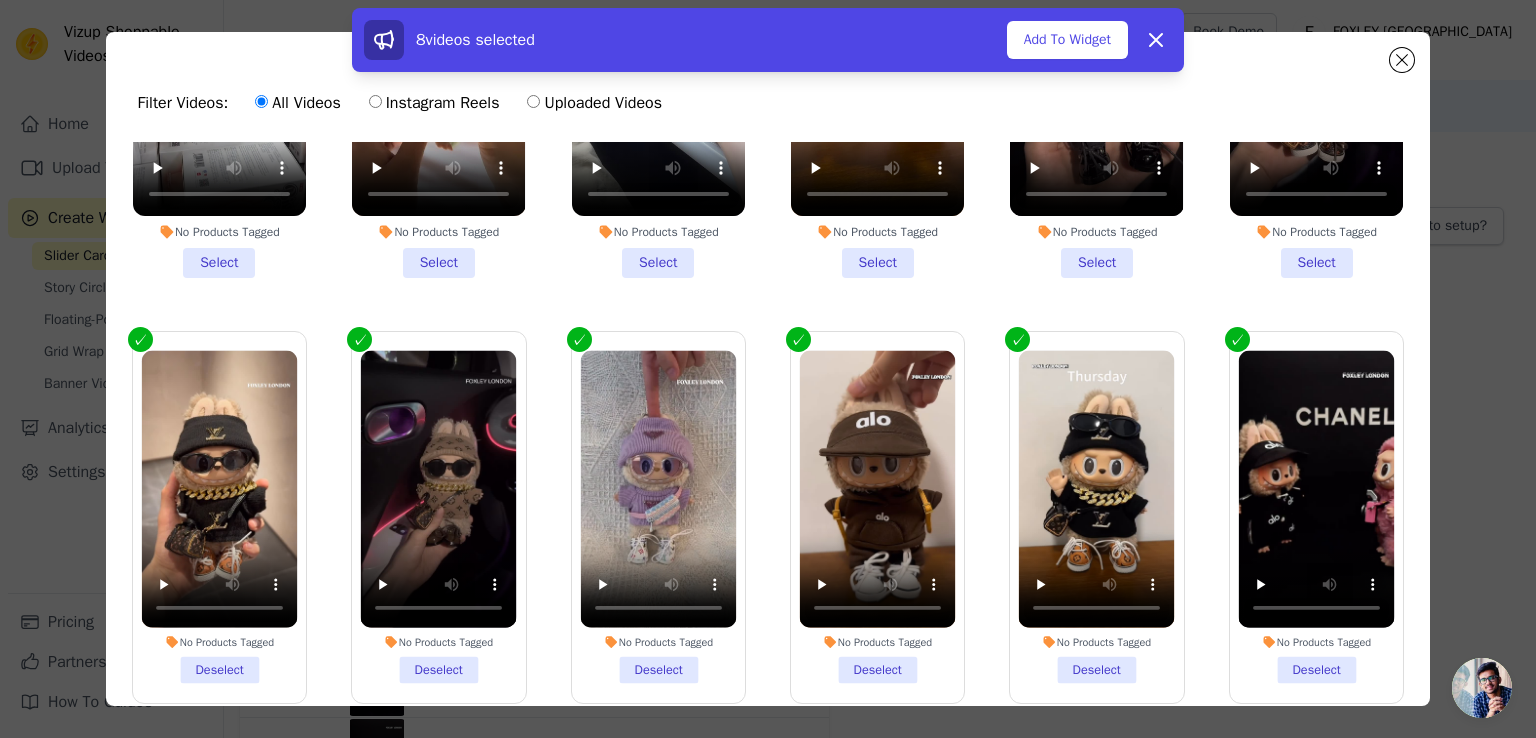 click on "No Products Tagged     Select" at bounding box center (658, 93) 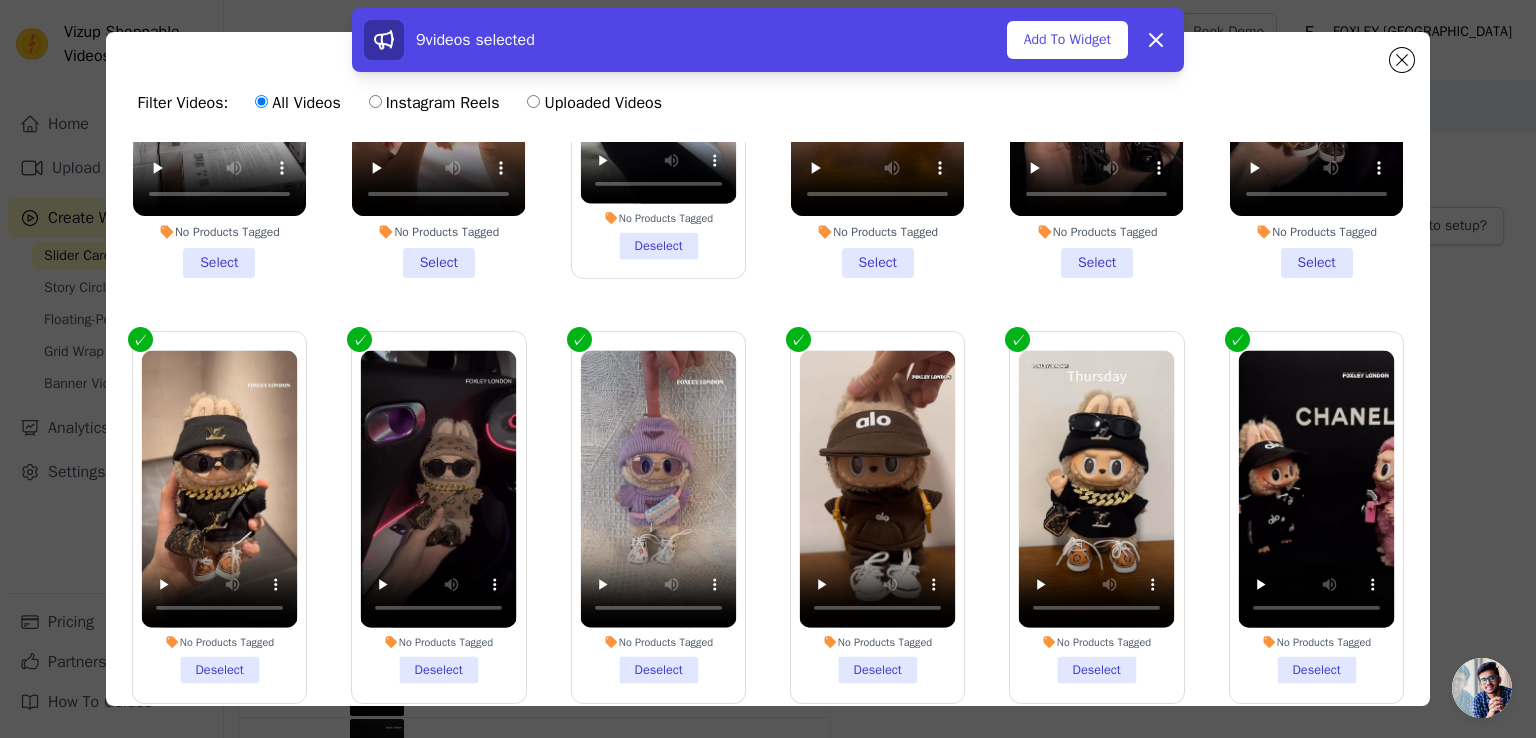 click on "No Products Tagged     Select" at bounding box center [438, 93] 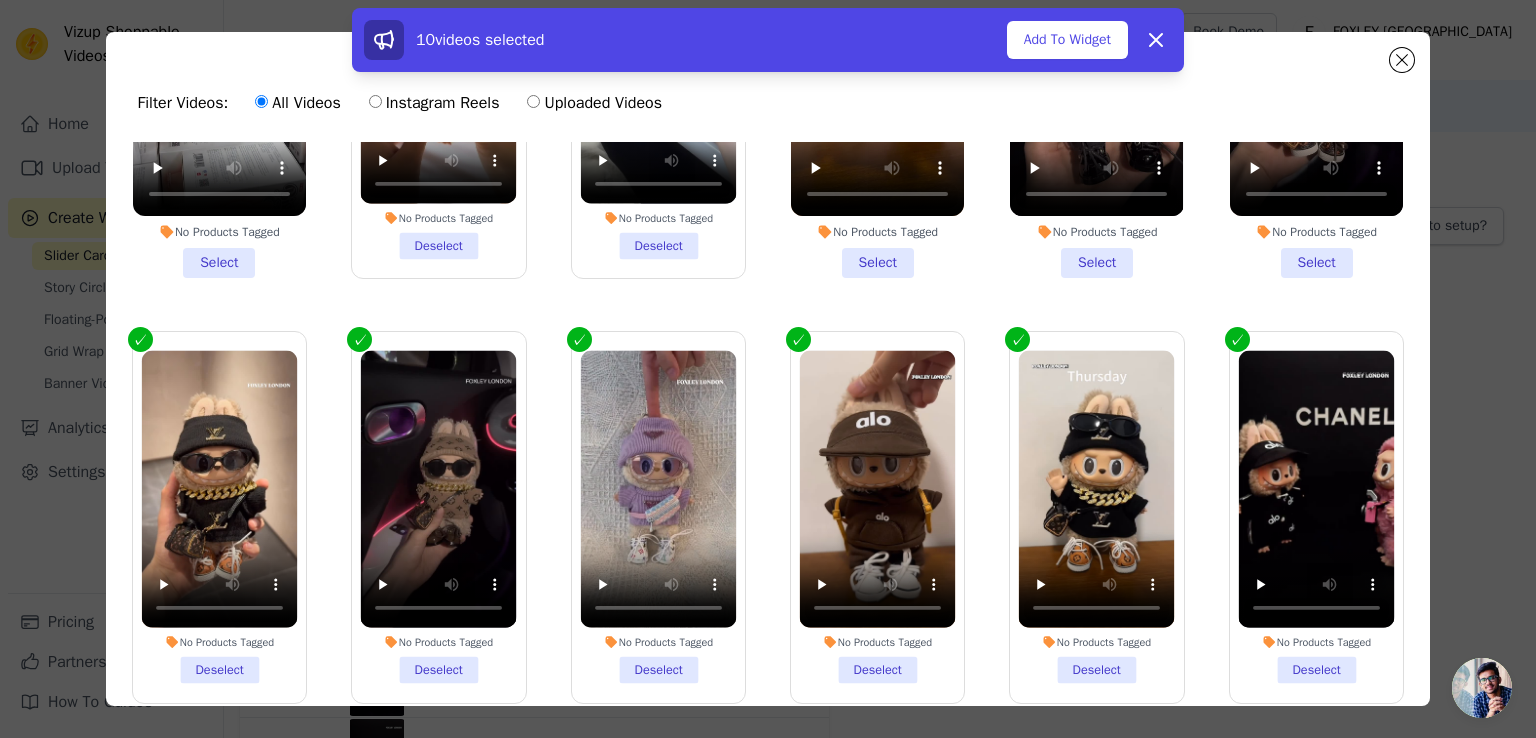 click on "No Products Tagged     Select" at bounding box center [219, 93] 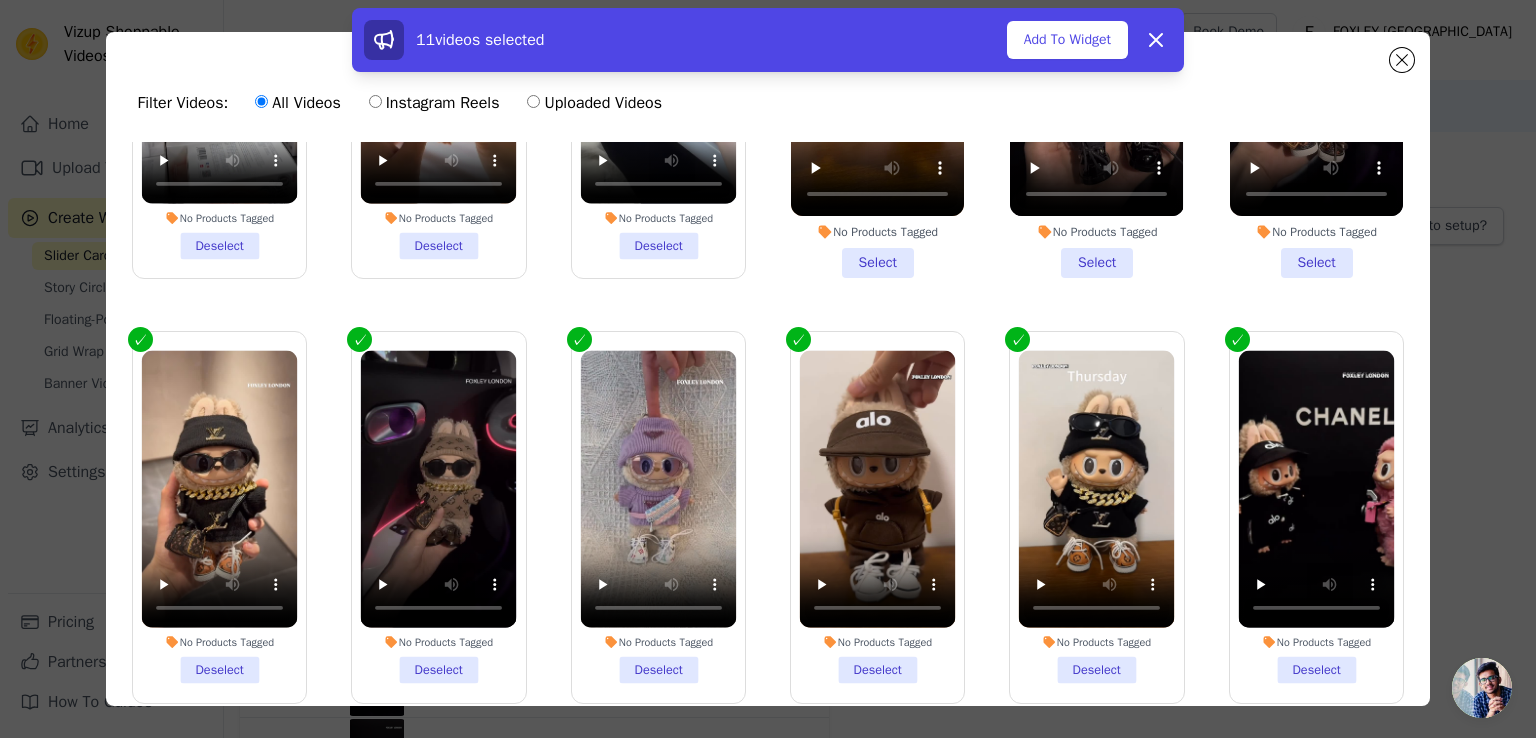 click on "No Products Tagged" at bounding box center [877, 232] 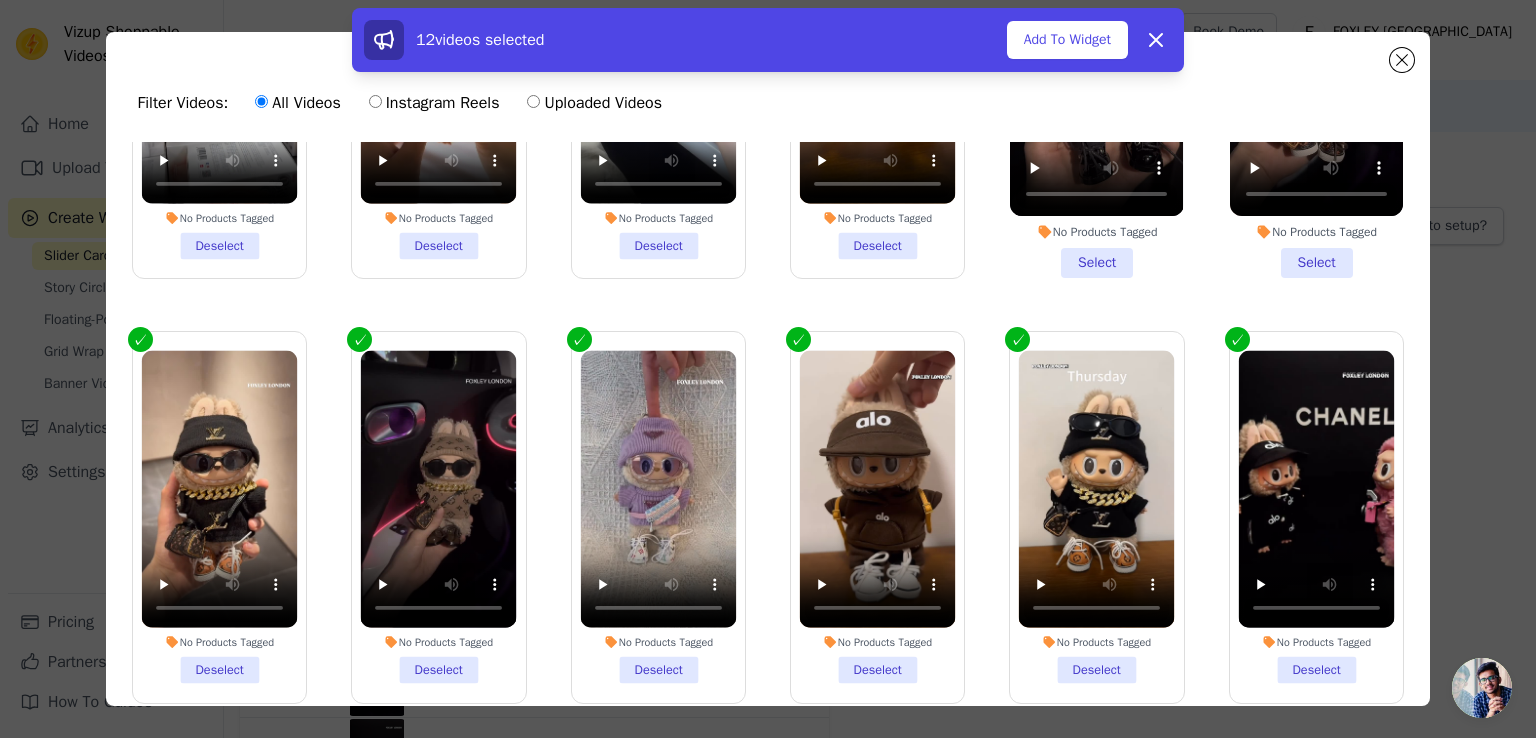 click on "No Products Tagged     Select" at bounding box center (1096, 93) 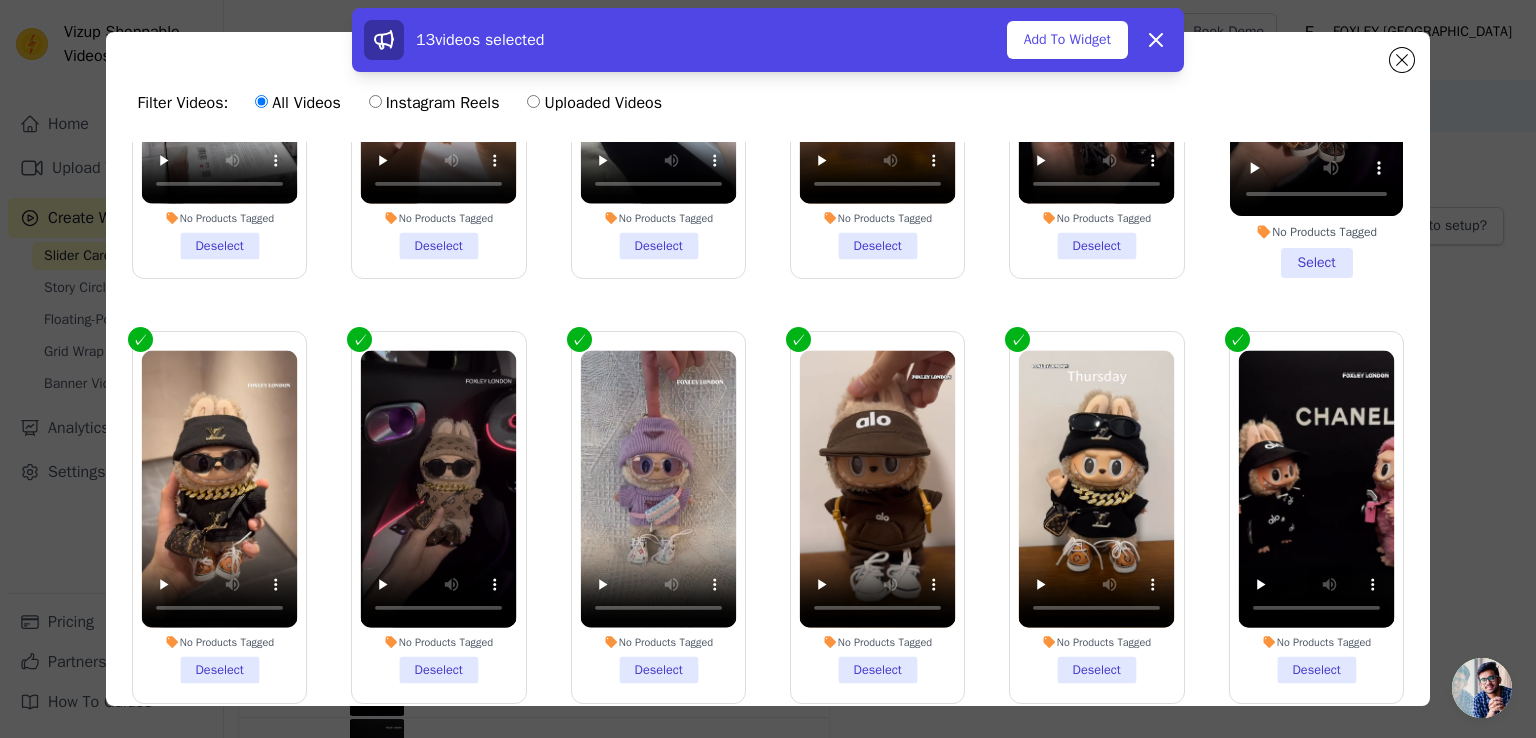 click on "No Products Tagged" at bounding box center (1316, 232) 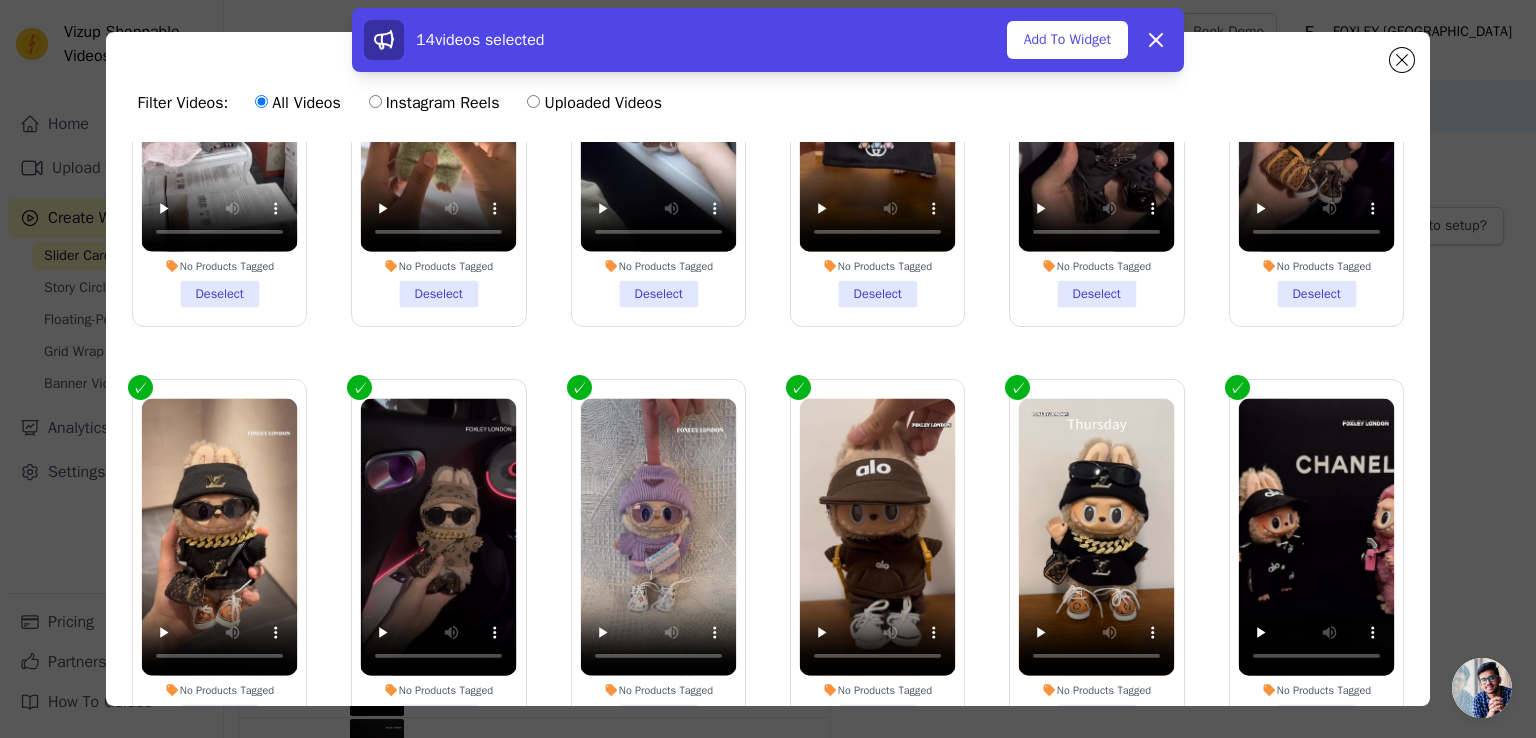 scroll, scrollTop: 266, scrollLeft: 0, axis: vertical 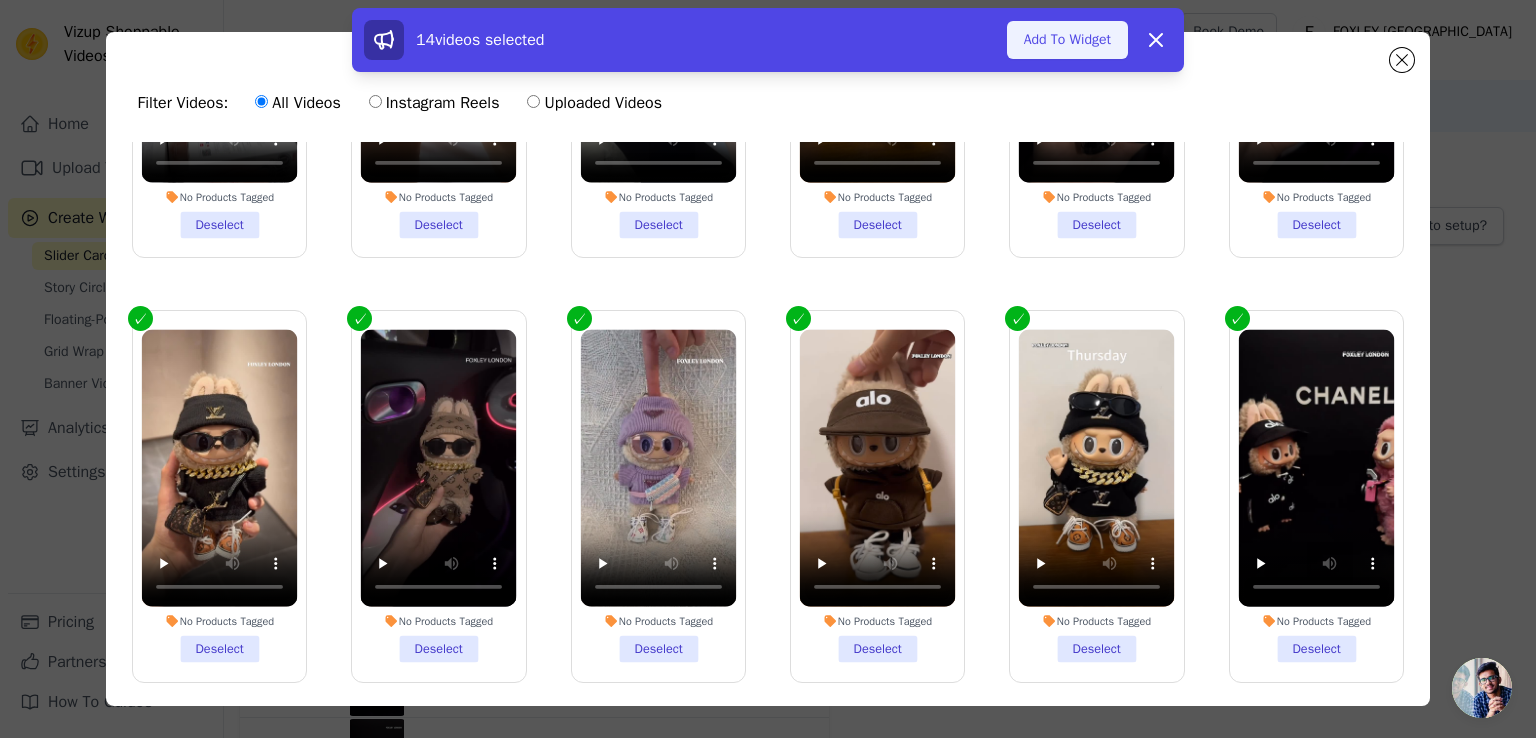 click on "Add To Widget" at bounding box center (1067, 40) 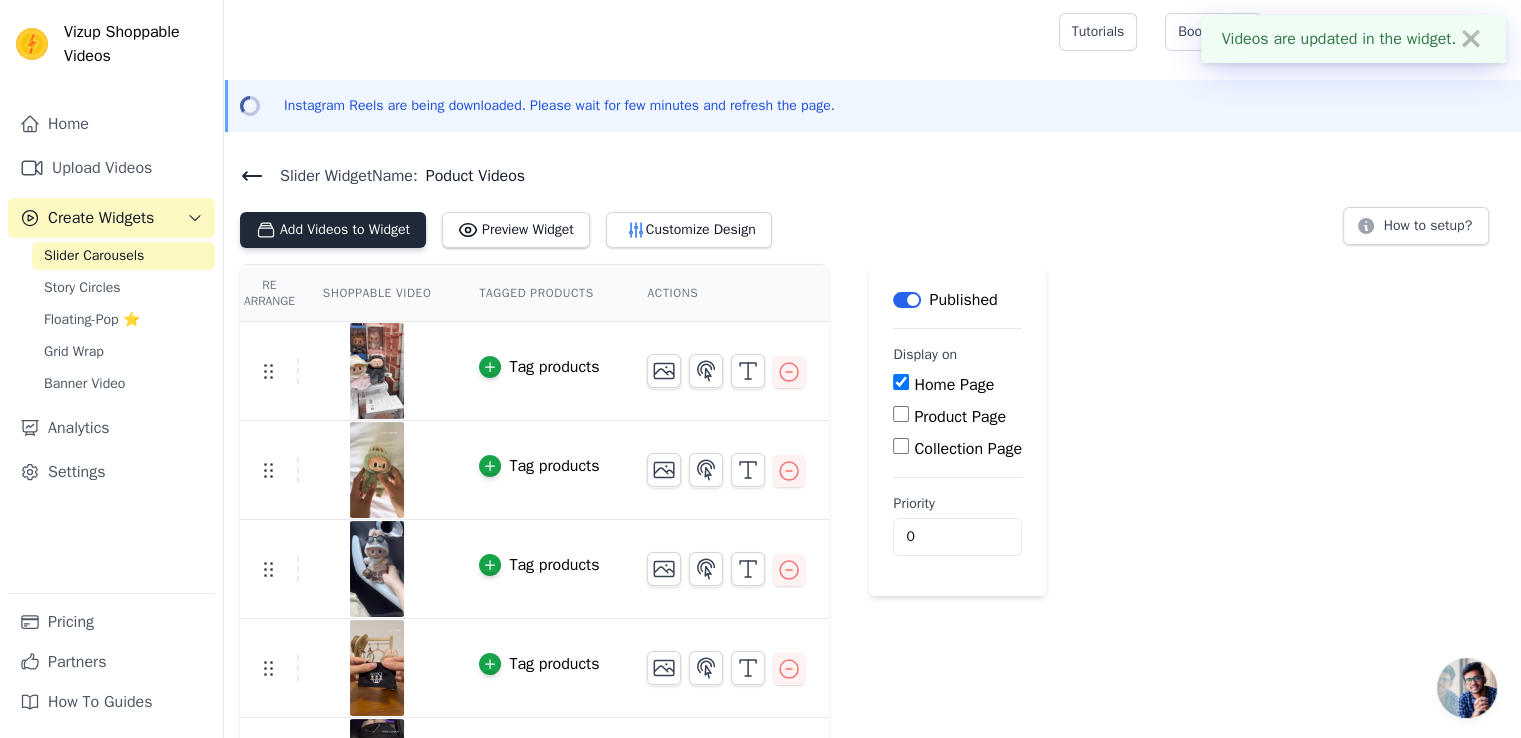 click on "Add Videos to Widget" at bounding box center [333, 230] 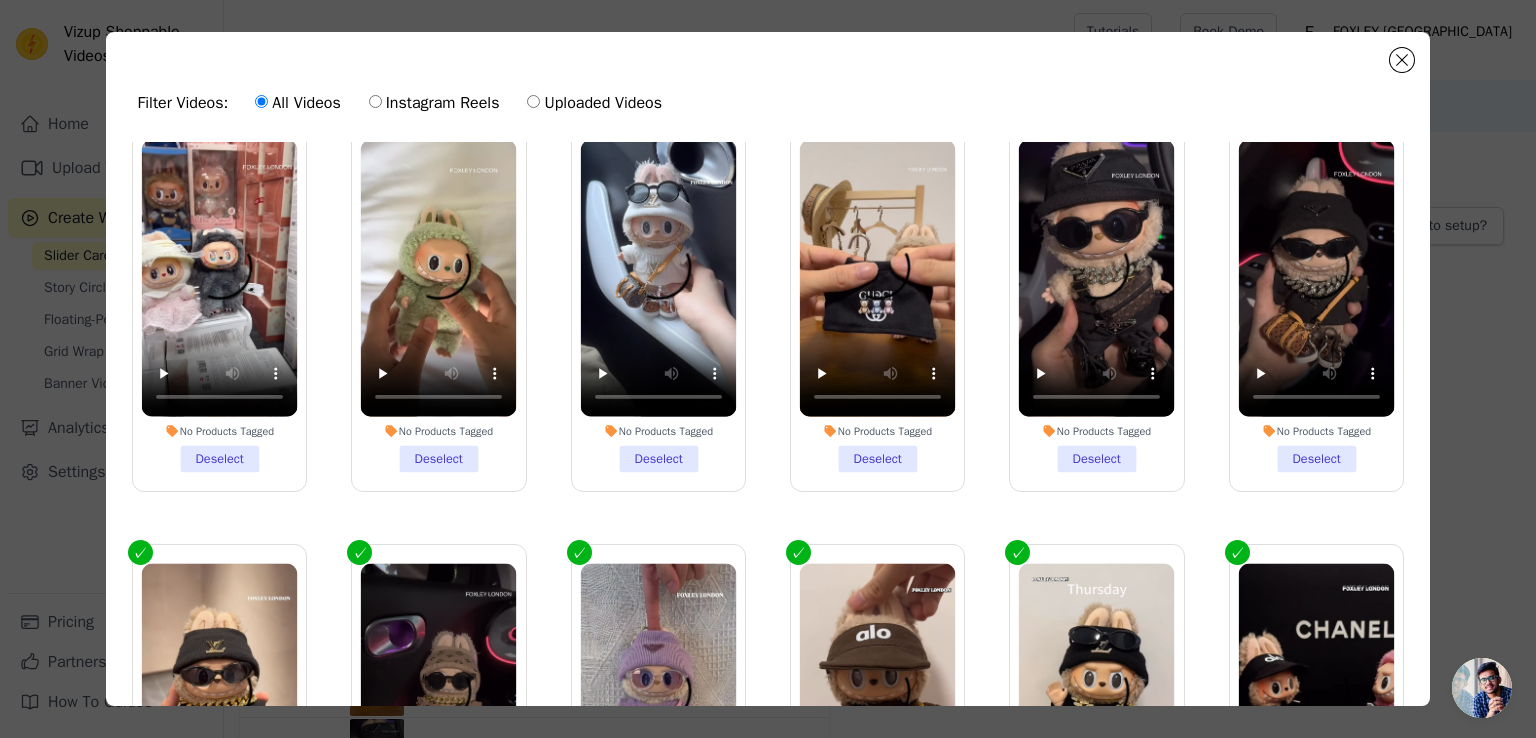 scroll, scrollTop: 0, scrollLeft: 0, axis: both 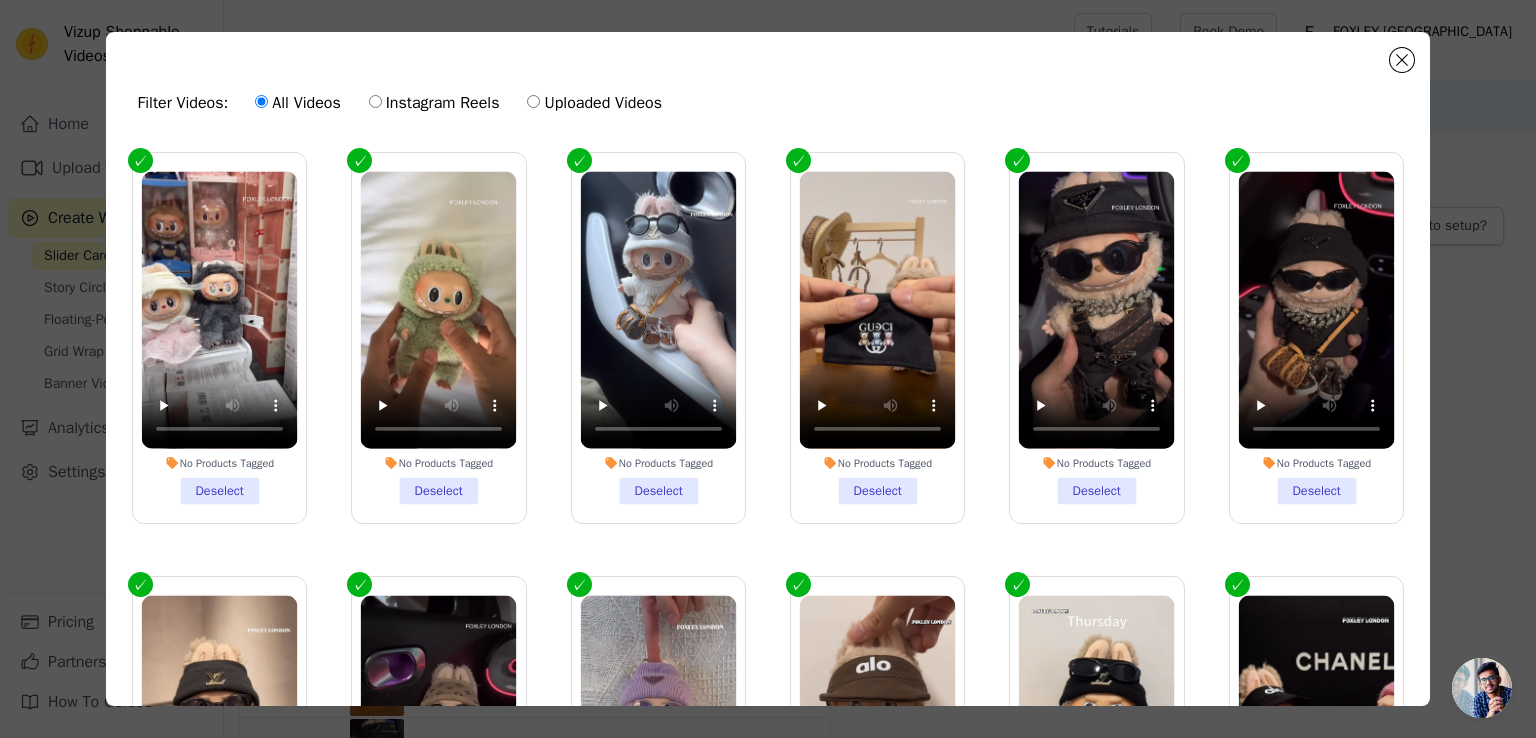 click on "Filter Videos:
All Videos
Instagram Reels
Uploaded Videos
No Products Tagged     Deselect
No Products Tagged     Deselect
No Products Tagged     Deselect
No Products Tagged     Deselect
No Products Tagged     Deselect
No Products Tagged     Deselect
No Products Tagged     Deselect
No Products Tagged     Deselect
No Products Tagged     Deselect
No Products Tagged     Deselect
No Products Tagged     Deselect
No Products Tagged     Deselect
No Products Tagged     Deselect
No Products Tagged     Deselect       0  videos selected     Add To Widget   Dismiss" 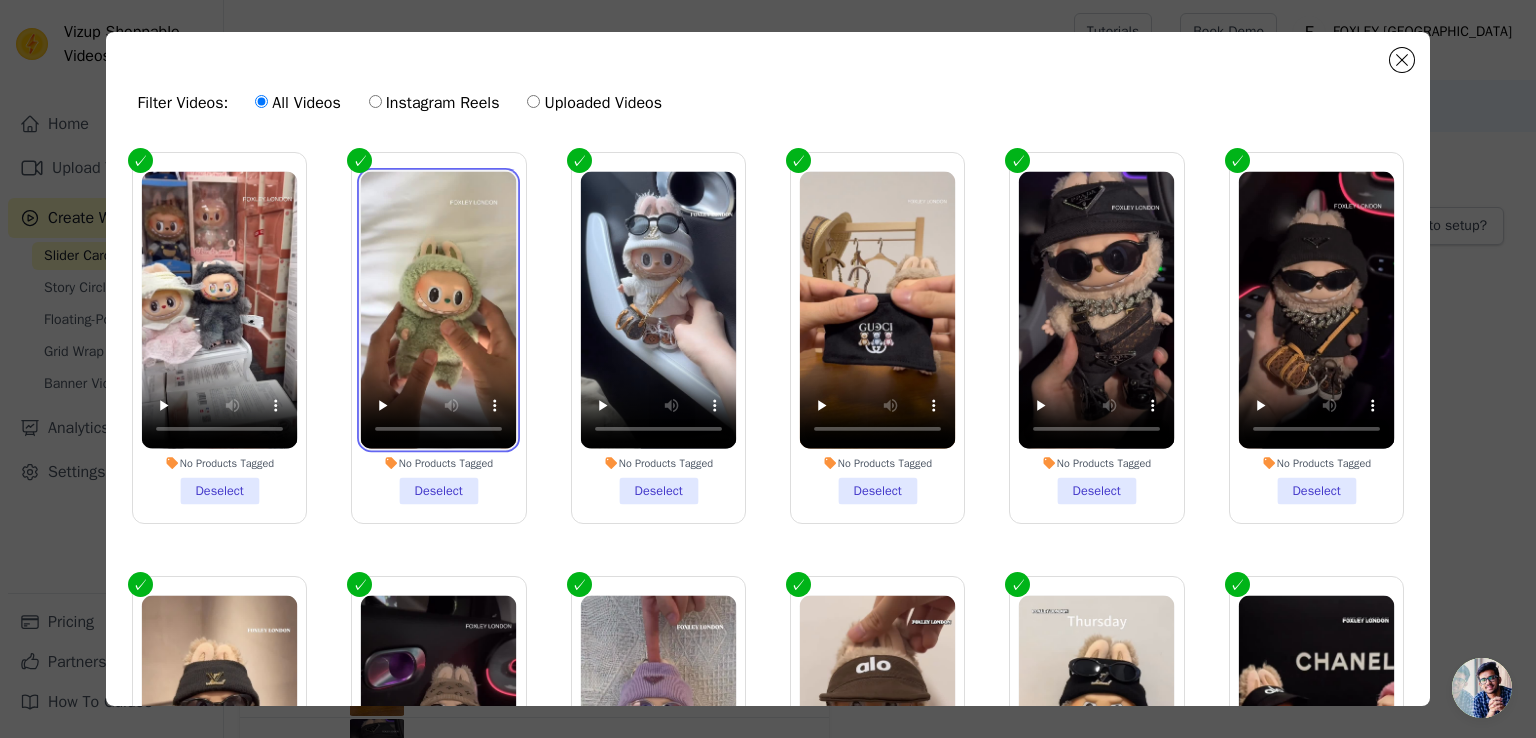 click at bounding box center [439, 311] 